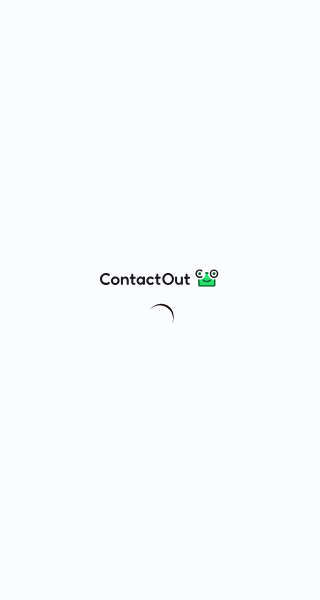 scroll, scrollTop: 0, scrollLeft: 0, axis: both 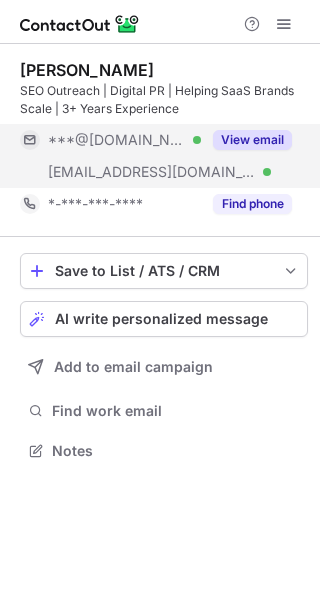 click on "View email" at bounding box center (246, 140) 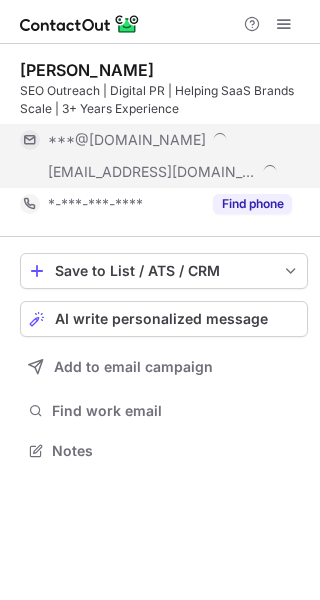 scroll, scrollTop: 10, scrollLeft: 10, axis: both 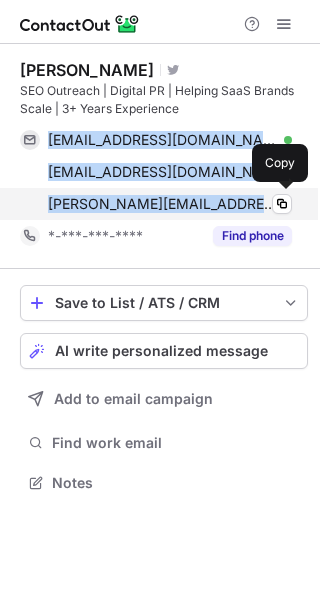 drag, startPoint x: 47, startPoint y: 137, endPoint x: 231, endPoint y: 197, distance: 193.53552 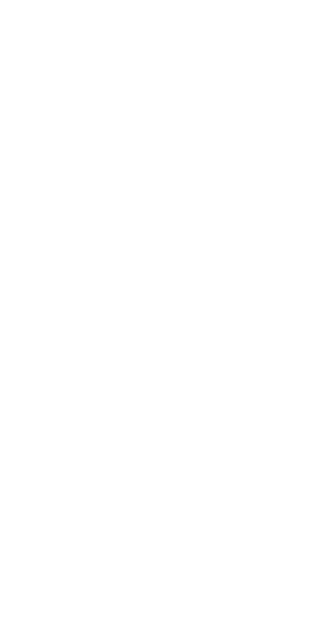 scroll, scrollTop: 0, scrollLeft: 0, axis: both 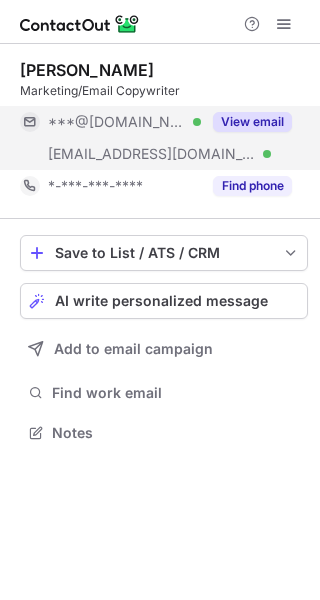 click on "View email" at bounding box center (252, 122) 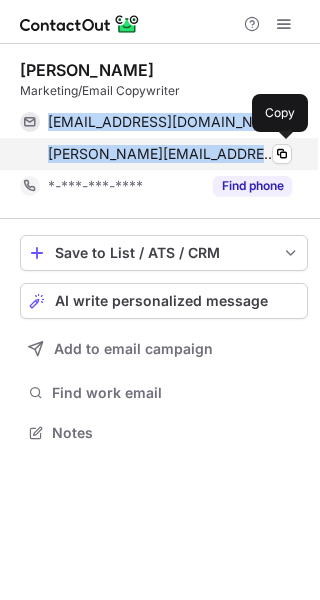 drag, startPoint x: 46, startPoint y: 121, endPoint x: 209, endPoint y: 146, distance: 164.90604 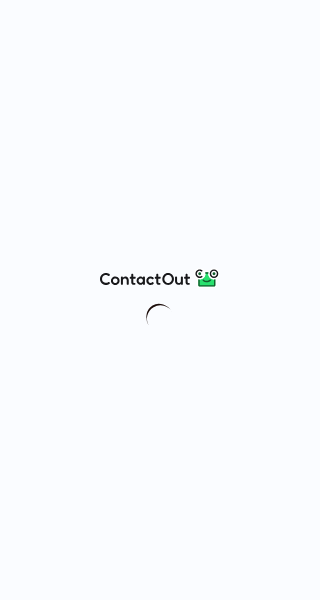 scroll, scrollTop: 0, scrollLeft: 0, axis: both 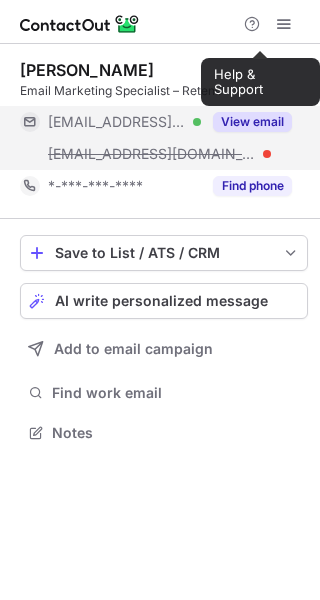 click on "View email" at bounding box center (252, 122) 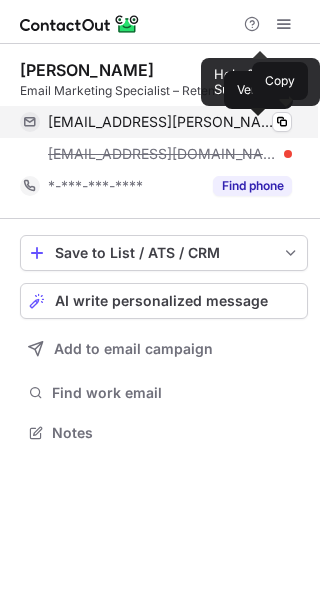 click at bounding box center (288, 122) 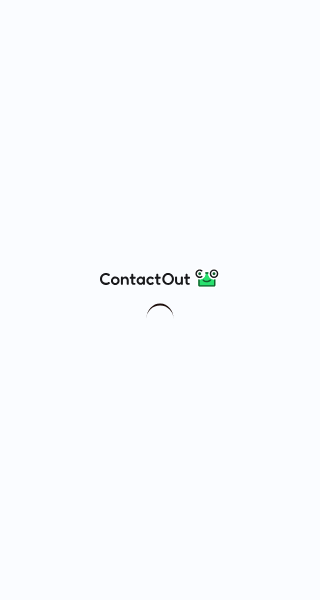 scroll, scrollTop: 0, scrollLeft: 0, axis: both 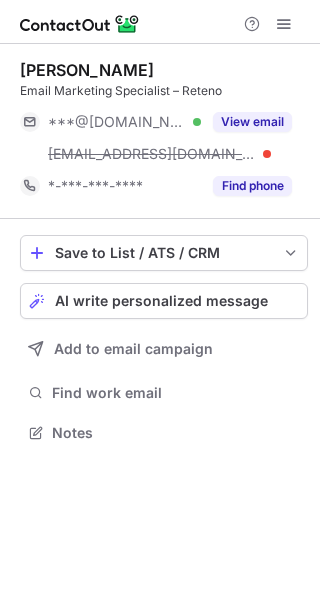 click on "[PERSON_NAME]" at bounding box center (164, 70) 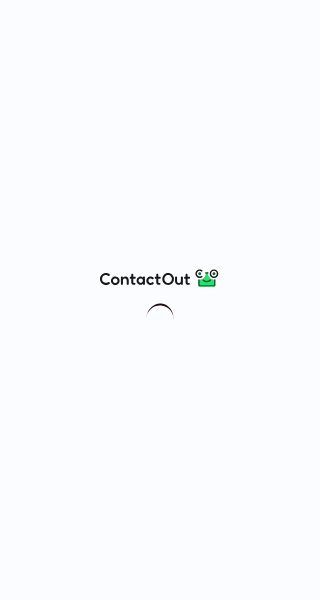 scroll, scrollTop: 0, scrollLeft: 0, axis: both 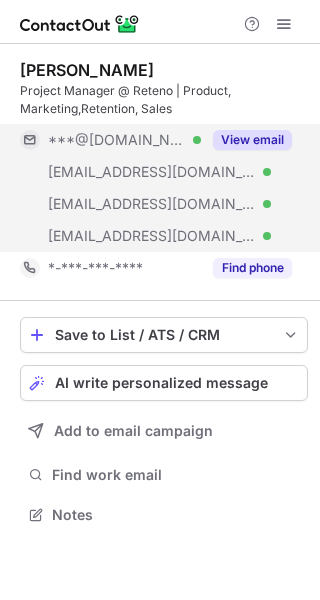 click on "View email" at bounding box center [246, 140] 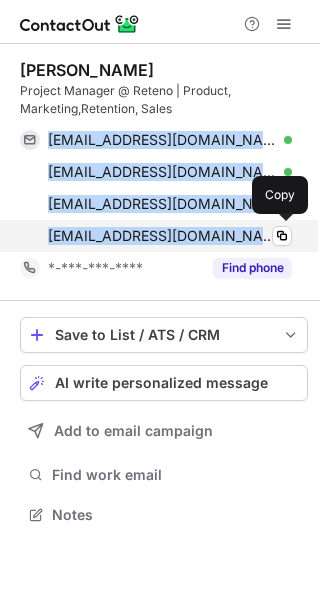 drag, startPoint x: 50, startPoint y: 137, endPoint x: 233, endPoint y: 223, distance: 202.2004 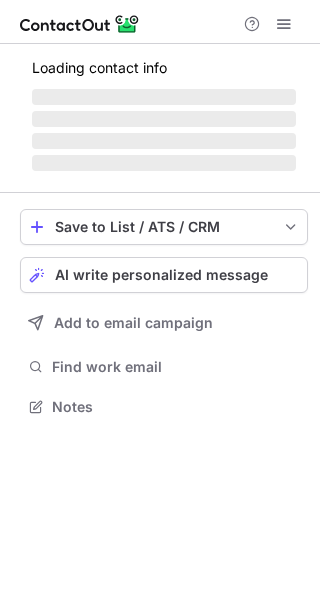 scroll, scrollTop: 0, scrollLeft: 0, axis: both 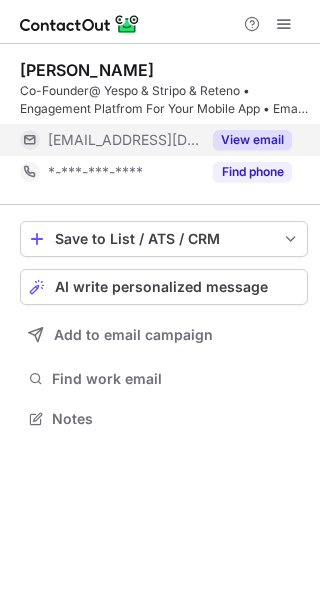 click on "View email" at bounding box center [252, 140] 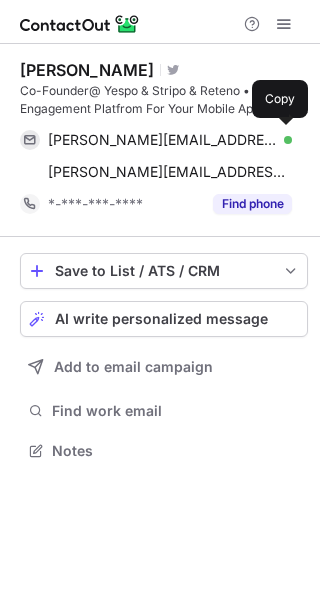 scroll, scrollTop: 10, scrollLeft: 10, axis: both 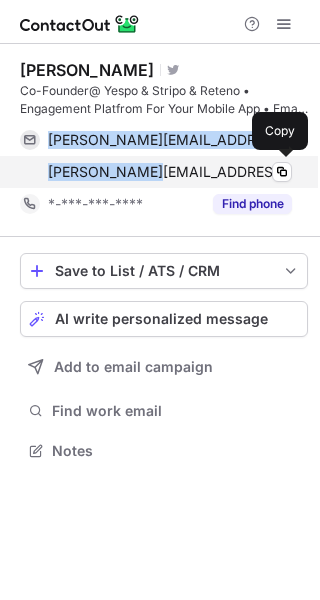 drag, startPoint x: 46, startPoint y: 135, endPoint x: 171, endPoint y: 185, distance: 134.62912 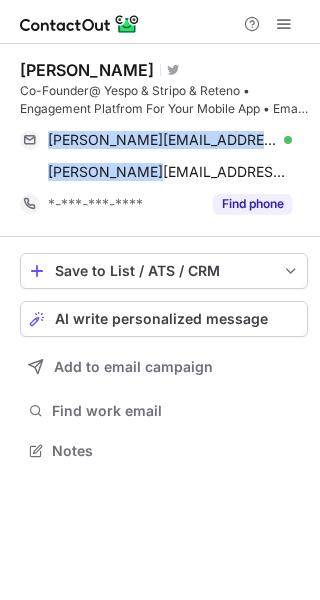 copy on "aleksey.danchenko@esputnik.com Verified Copy alex@yespo.io" 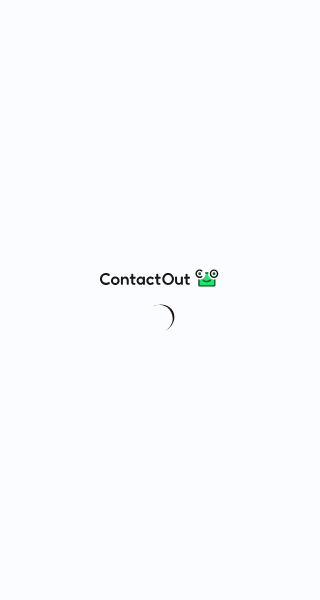 scroll, scrollTop: 0, scrollLeft: 0, axis: both 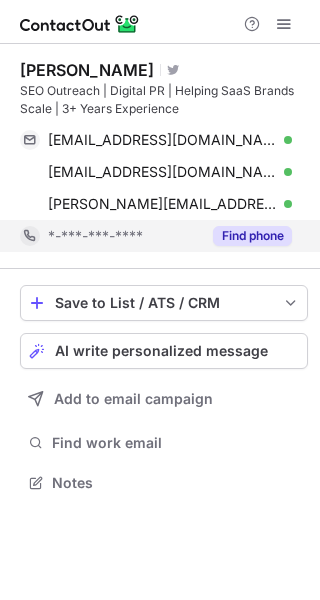 click on "Find phone" at bounding box center (246, 236) 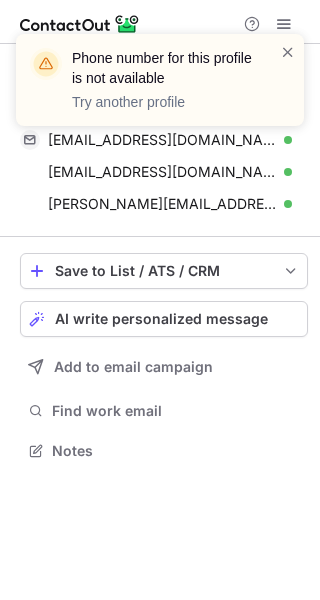 scroll, scrollTop: 436, scrollLeft: 320, axis: both 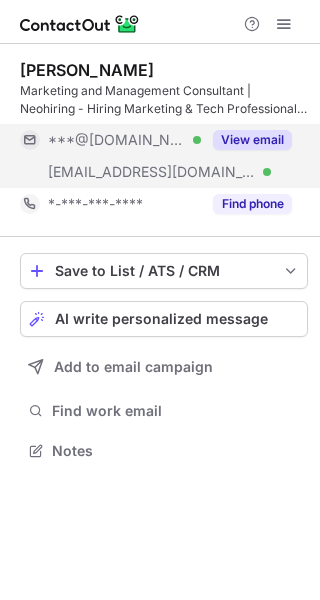 click on "View email" at bounding box center (252, 140) 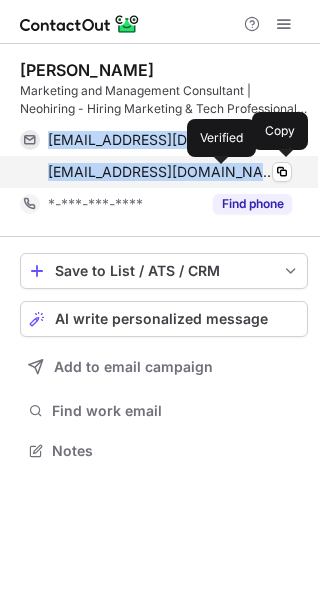 drag, startPoint x: 49, startPoint y: 134, endPoint x: 222, endPoint y: 171, distance: 176.91241 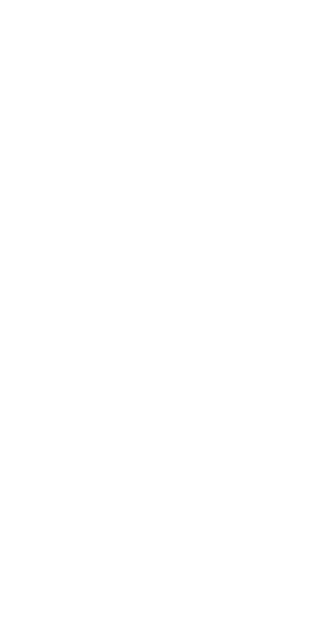 scroll, scrollTop: 0, scrollLeft: 0, axis: both 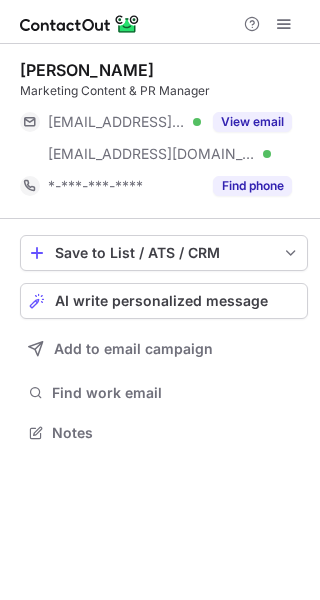 click on "View email" at bounding box center (246, 122) 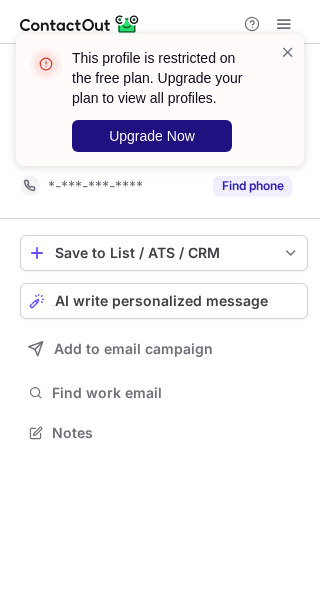 click on "Upgrade Now" at bounding box center (152, 136) 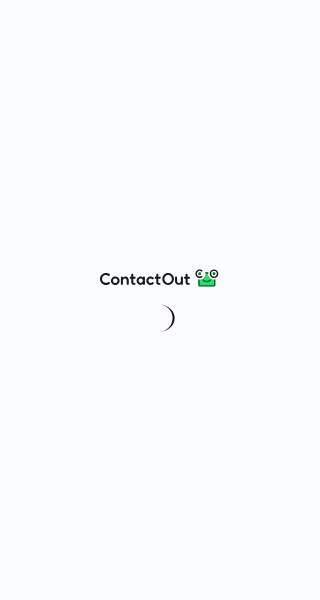 scroll, scrollTop: 0, scrollLeft: 0, axis: both 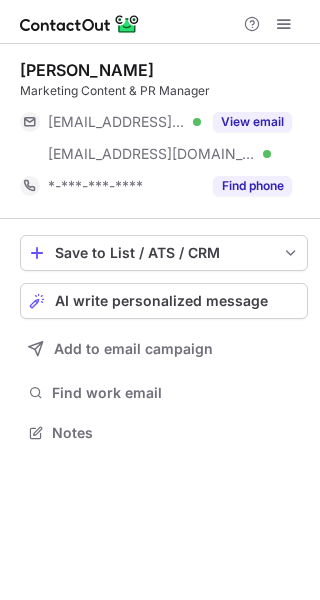 click on "View email" at bounding box center (252, 122) 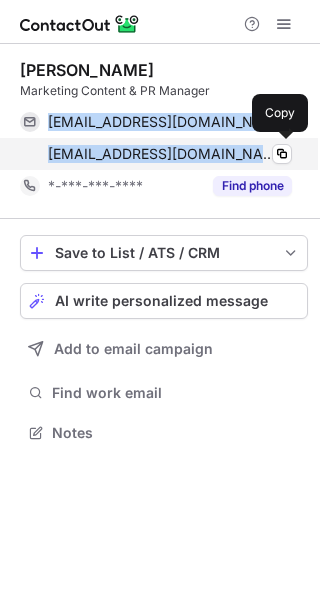 drag, startPoint x: 47, startPoint y: 112, endPoint x: 229, endPoint y: 144, distance: 184.79178 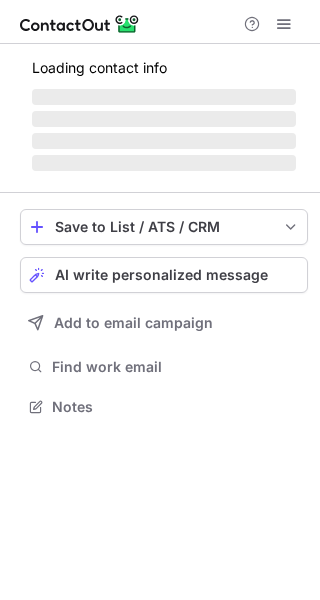 scroll, scrollTop: 0, scrollLeft: 0, axis: both 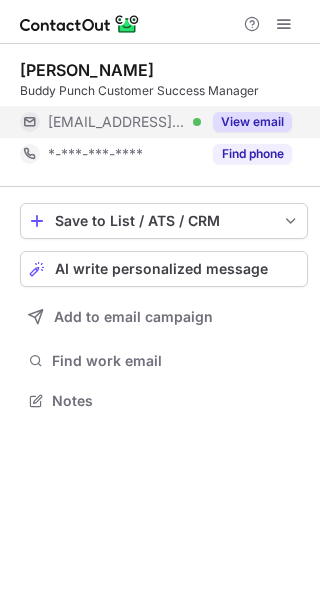click on "View email" at bounding box center [252, 122] 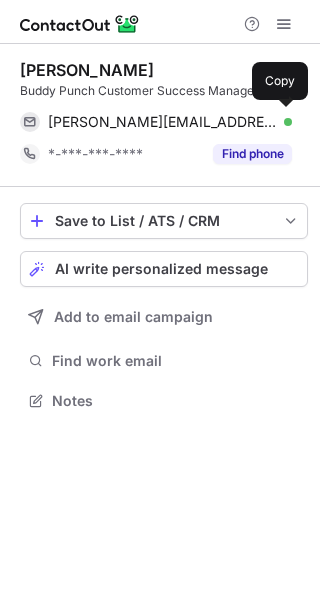 click on "kaitlyn@buddypunch.com Verified Copy" at bounding box center (156, 122) 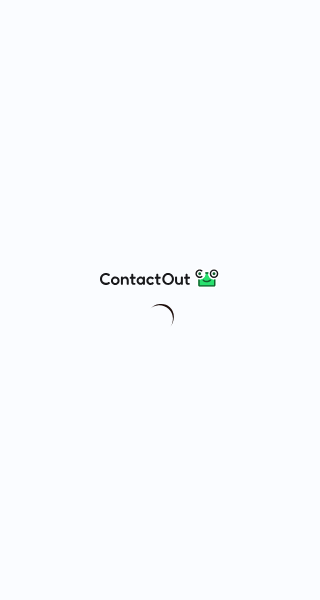 scroll, scrollTop: 0, scrollLeft: 0, axis: both 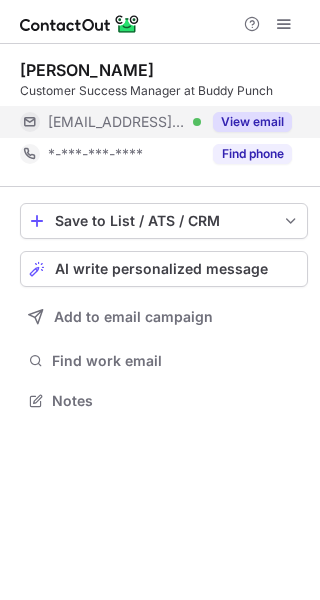 click on "View email" at bounding box center (246, 122) 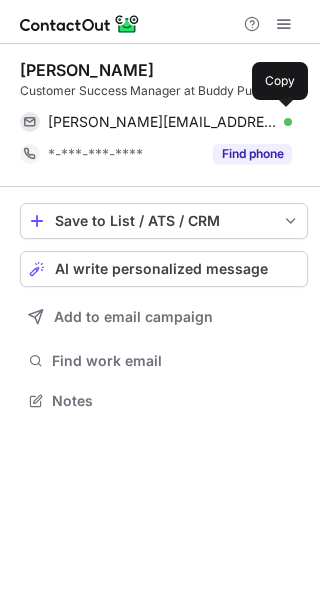click on "emily@buddypunch.com Verified Copy" at bounding box center [156, 122] 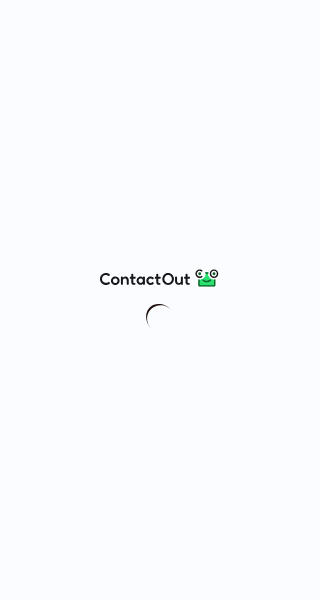 scroll, scrollTop: 0, scrollLeft: 0, axis: both 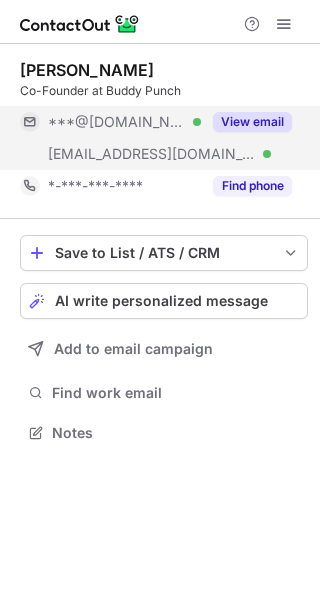 click on "View email" at bounding box center [252, 122] 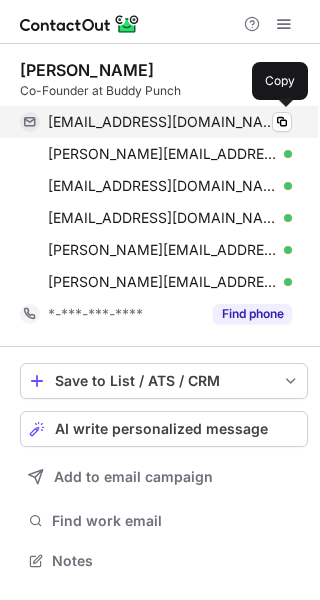 scroll, scrollTop: 10, scrollLeft: 10, axis: both 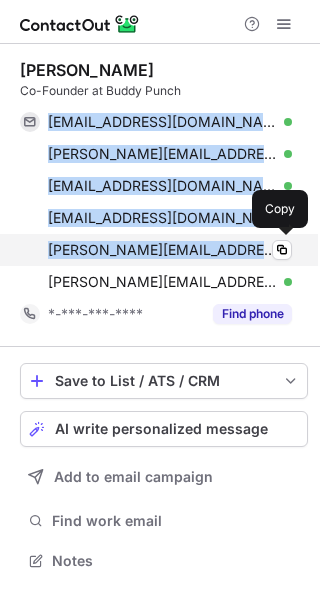 drag, startPoint x: 51, startPoint y: 119, endPoint x: 251, endPoint y: 243, distance: 235.32106 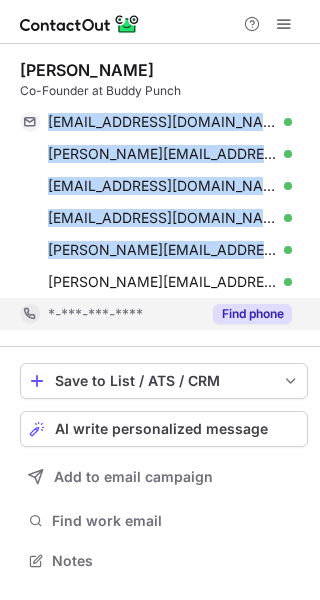 copy on "[EMAIL_ADDRESS][DOMAIN_NAME] Verified Copy [EMAIL_ADDRESS][DOMAIN_NAME] Verified Copy [EMAIL_ADDRESS][DOMAIN_NAME] Verified Copy [EMAIL_ADDRESS][DOMAIN_NAME] Verified Copy [PERSON_NAME][EMAIL_ADDRESS][DOMAIN_NAME]" 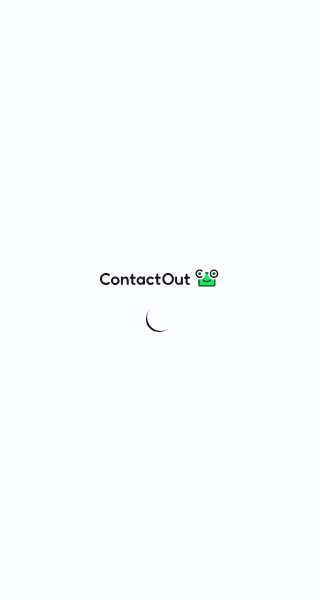 scroll, scrollTop: 0, scrollLeft: 0, axis: both 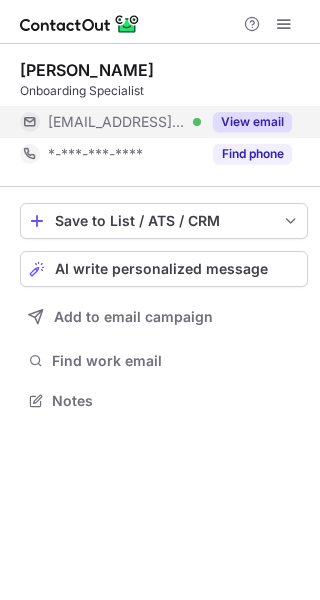 click on "View email" at bounding box center [252, 122] 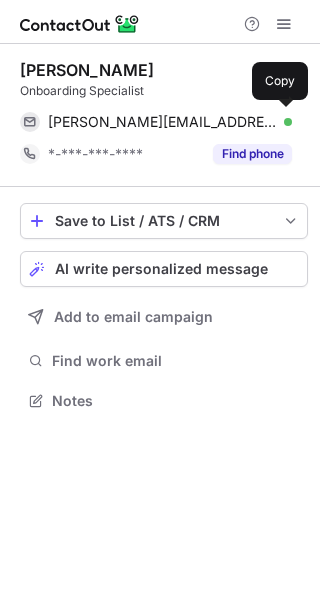 click on "clarissa@buddypunch.com Verified" at bounding box center [170, 122] 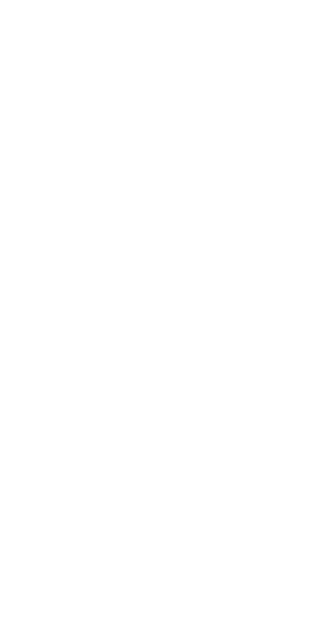 scroll, scrollTop: 0, scrollLeft: 0, axis: both 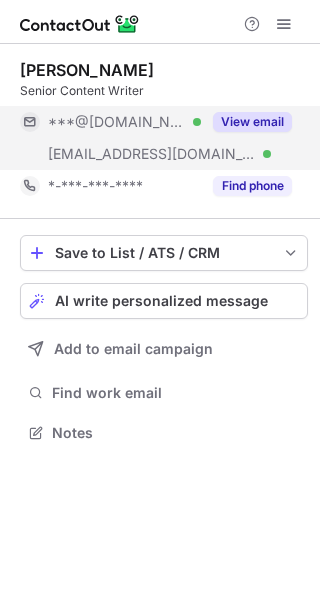 click on "View email" at bounding box center [246, 122] 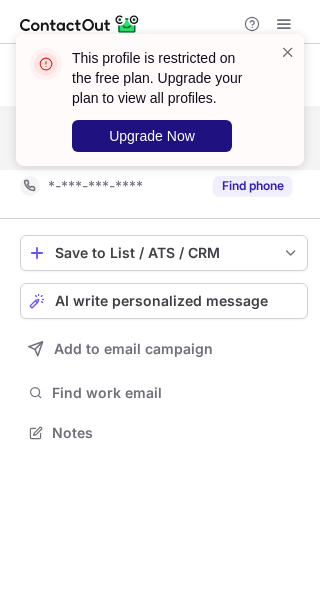 click on "Upgrade Now" at bounding box center [152, 136] 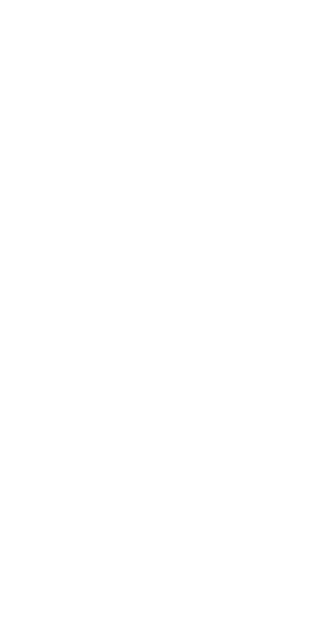 scroll, scrollTop: 0, scrollLeft: 0, axis: both 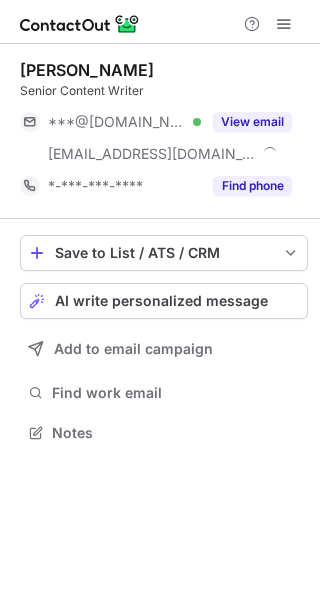 click on "View email" at bounding box center (246, 122) 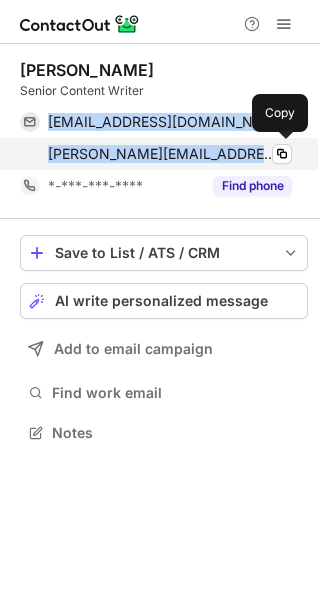 drag, startPoint x: 48, startPoint y: 119, endPoint x: 255, endPoint y: 143, distance: 208.38666 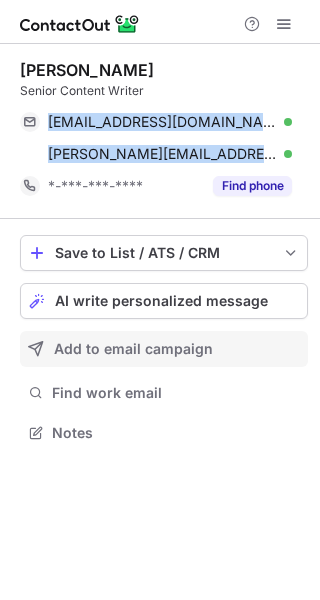 copy on "[EMAIL_ADDRESS][DOMAIN_NAME] Verified Copy [PERSON_NAME][EMAIL_ADDRESS][DOMAIN_NAME]" 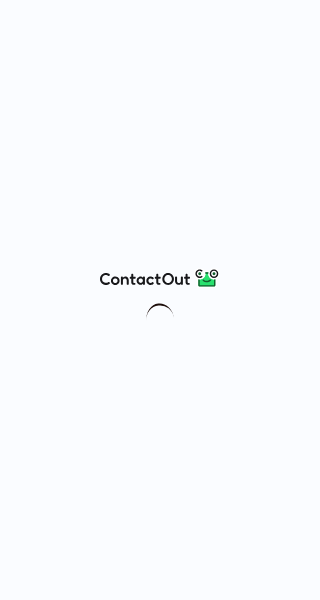 scroll, scrollTop: 0, scrollLeft: 0, axis: both 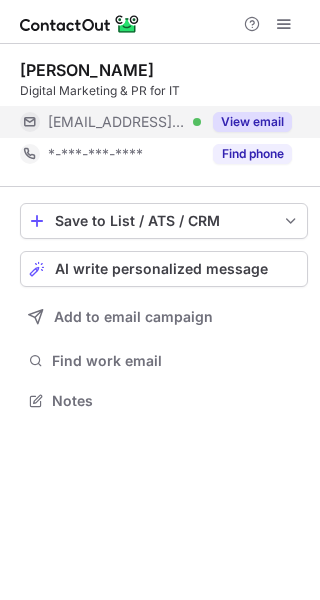 click on "View email" at bounding box center [246, 122] 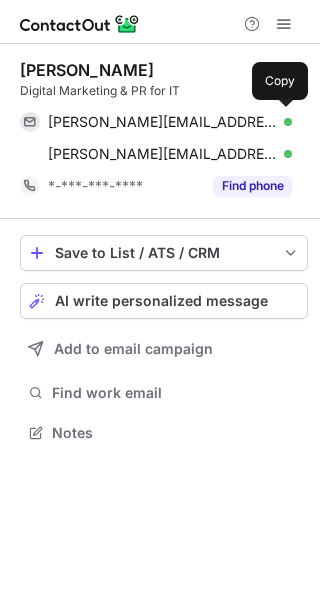 scroll, scrollTop: 10, scrollLeft: 10, axis: both 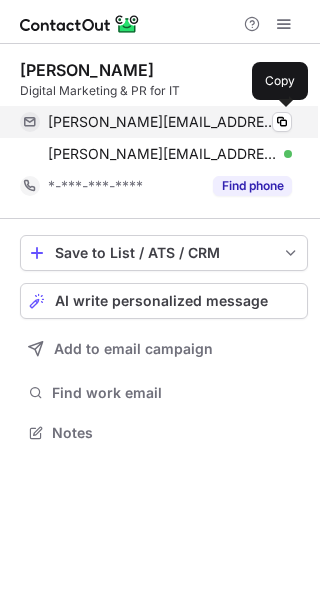 click on "elizabeth.shydlovich@ispirer.com Verified Copy" at bounding box center (156, 122) 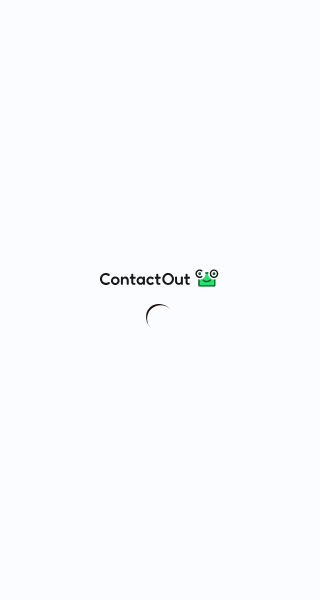scroll, scrollTop: 0, scrollLeft: 0, axis: both 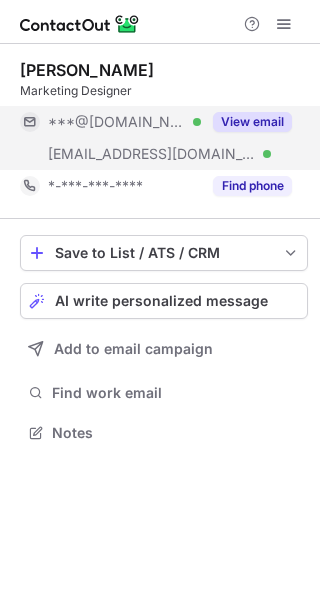 click on "View email" at bounding box center [246, 122] 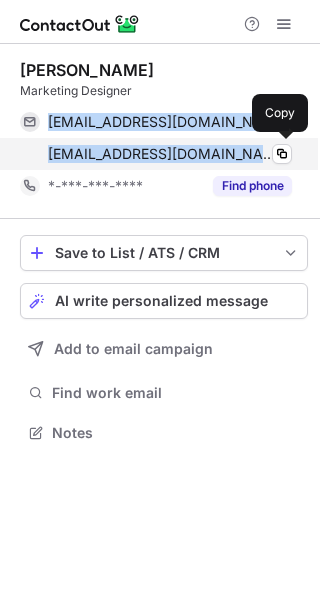 drag, startPoint x: 46, startPoint y: 116, endPoint x: 261, endPoint y: 147, distance: 217.22339 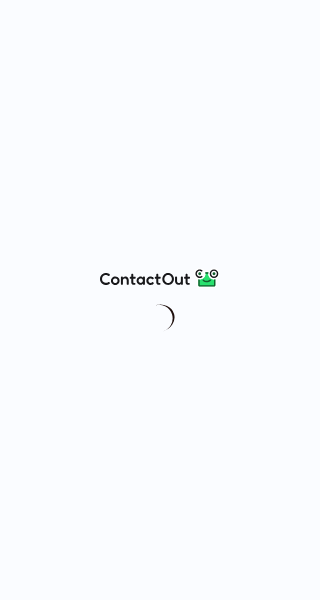 scroll, scrollTop: 0, scrollLeft: 0, axis: both 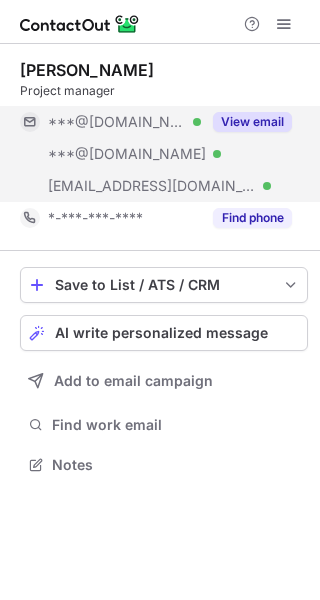 click on "View email" at bounding box center [252, 122] 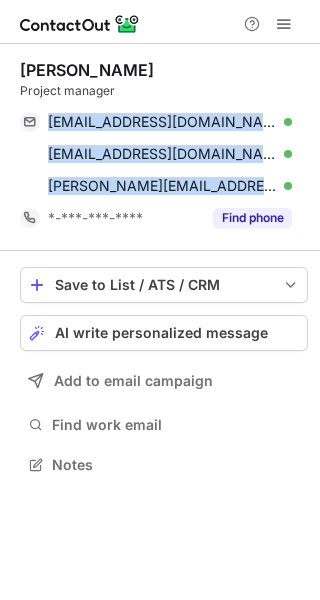 drag, startPoint x: 47, startPoint y: 114, endPoint x: 307, endPoint y: 179, distance: 268.00186 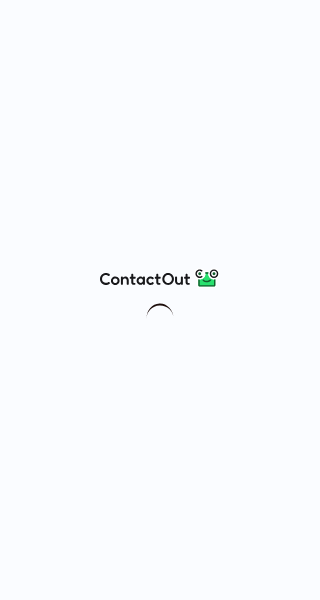 scroll, scrollTop: 0, scrollLeft: 0, axis: both 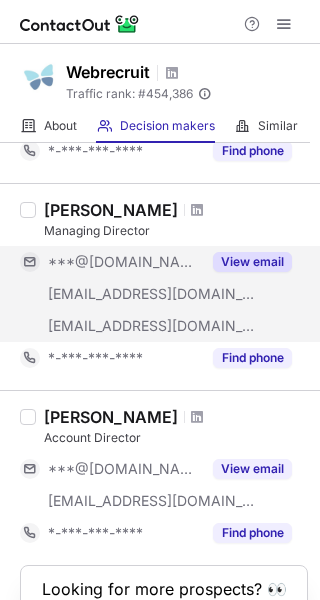 click on "View email" at bounding box center [252, 262] 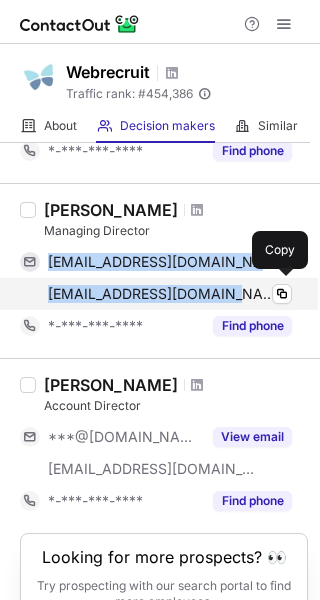 drag, startPoint x: 39, startPoint y: 253, endPoint x: 218, endPoint y: 287, distance: 182.20044 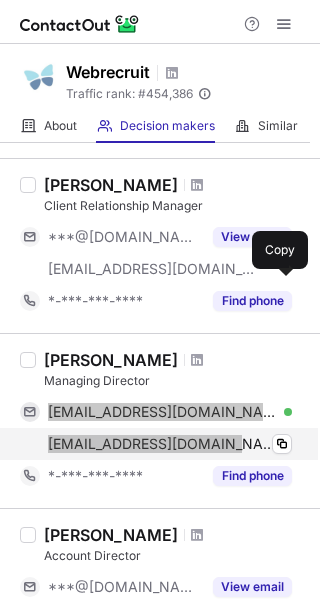 scroll, scrollTop: 770, scrollLeft: 0, axis: vertical 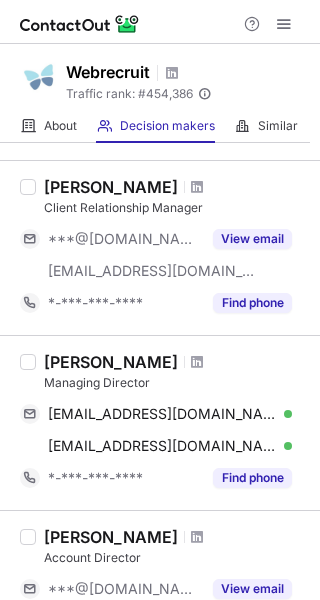 click on "Amelia Rhode" at bounding box center [111, 187] 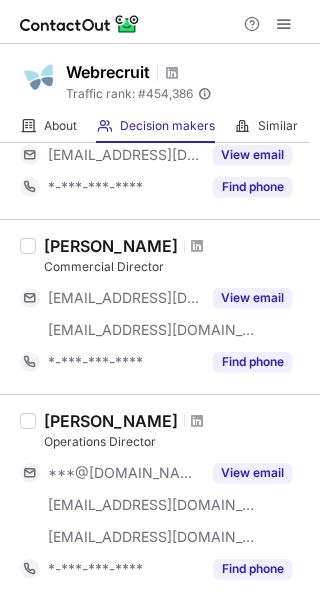 scroll, scrollTop: 0, scrollLeft: 0, axis: both 